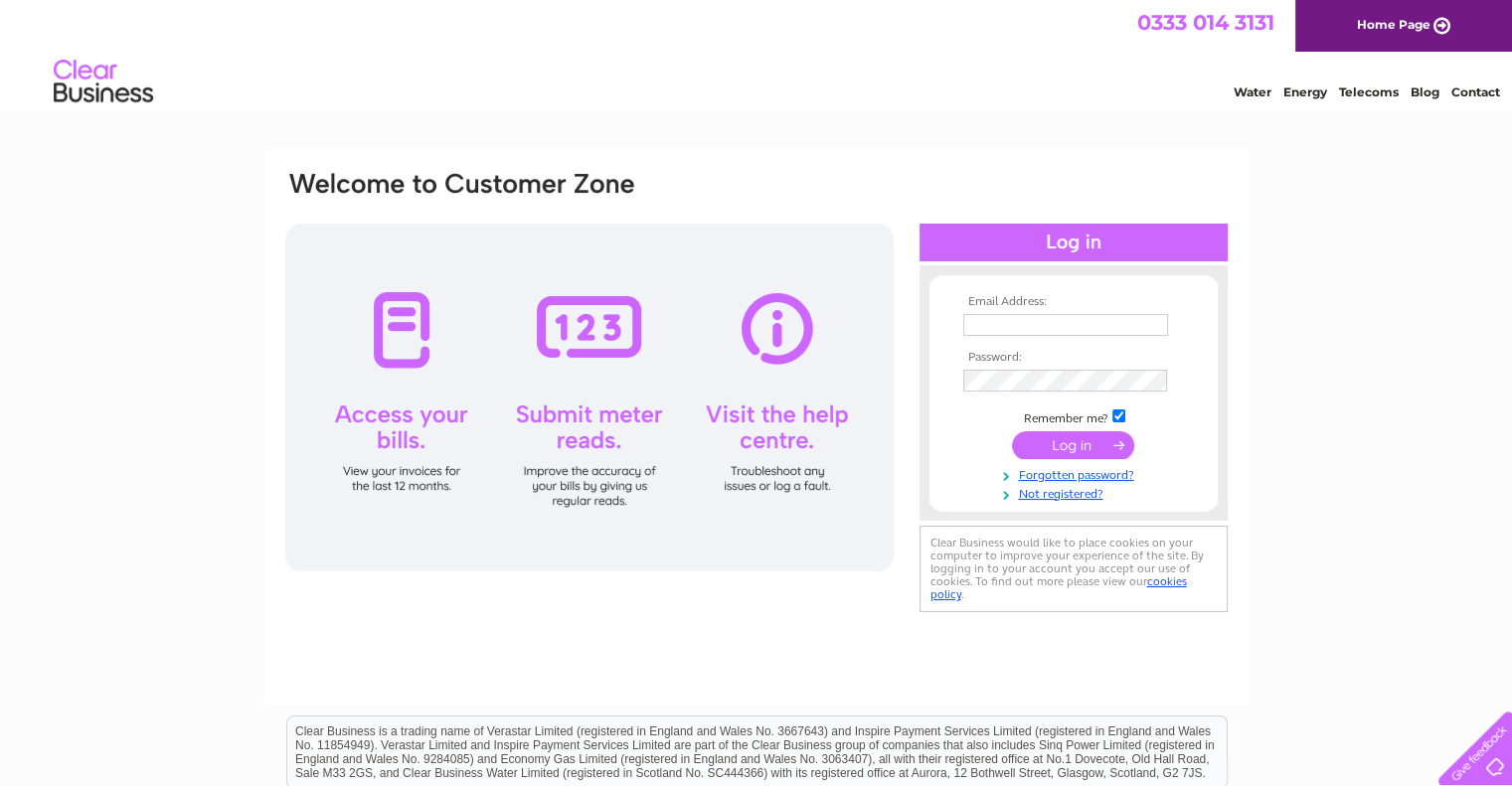 scroll, scrollTop: 0, scrollLeft: 0, axis: both 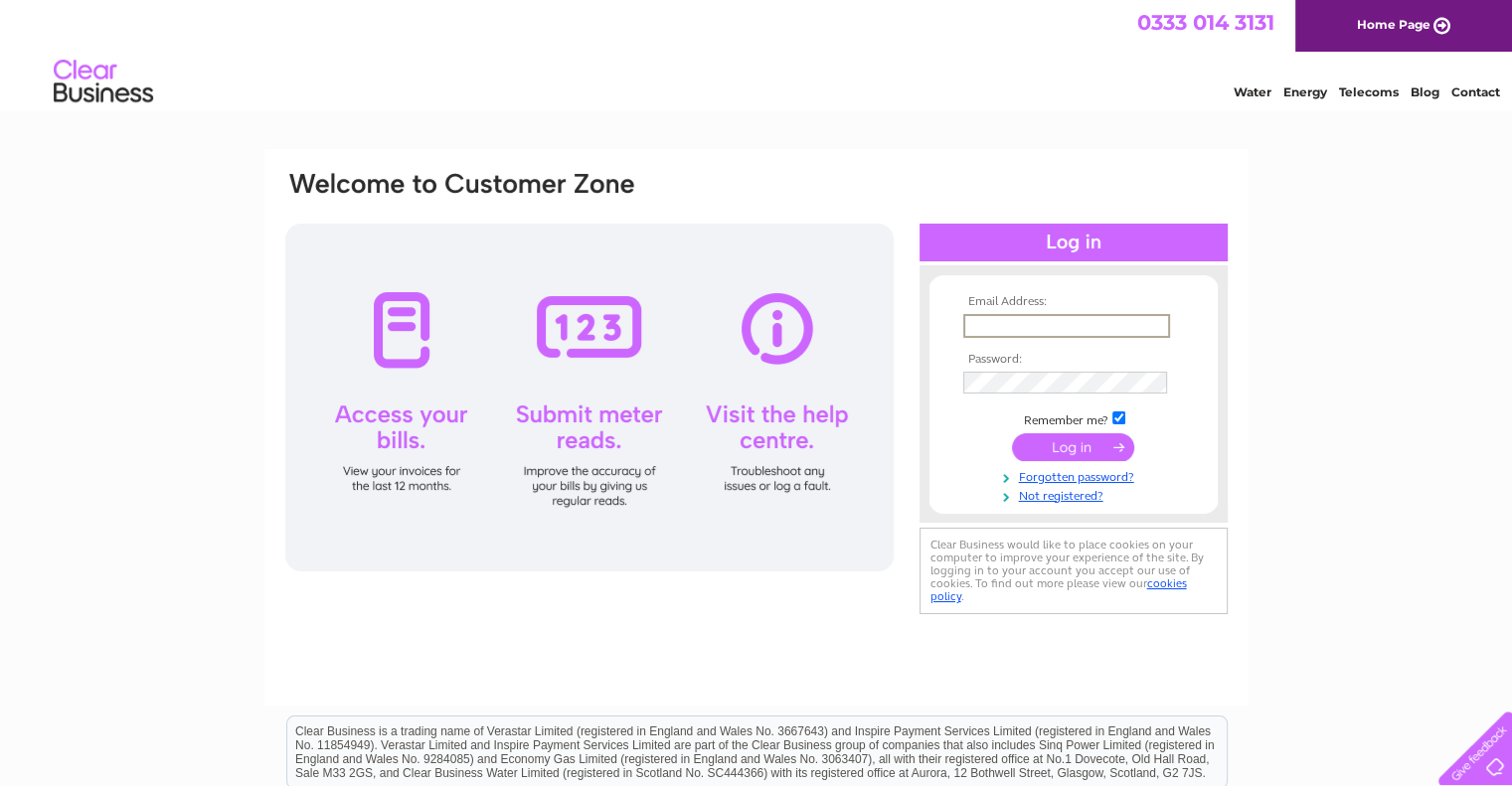 click at bounding box center [1067, 326] 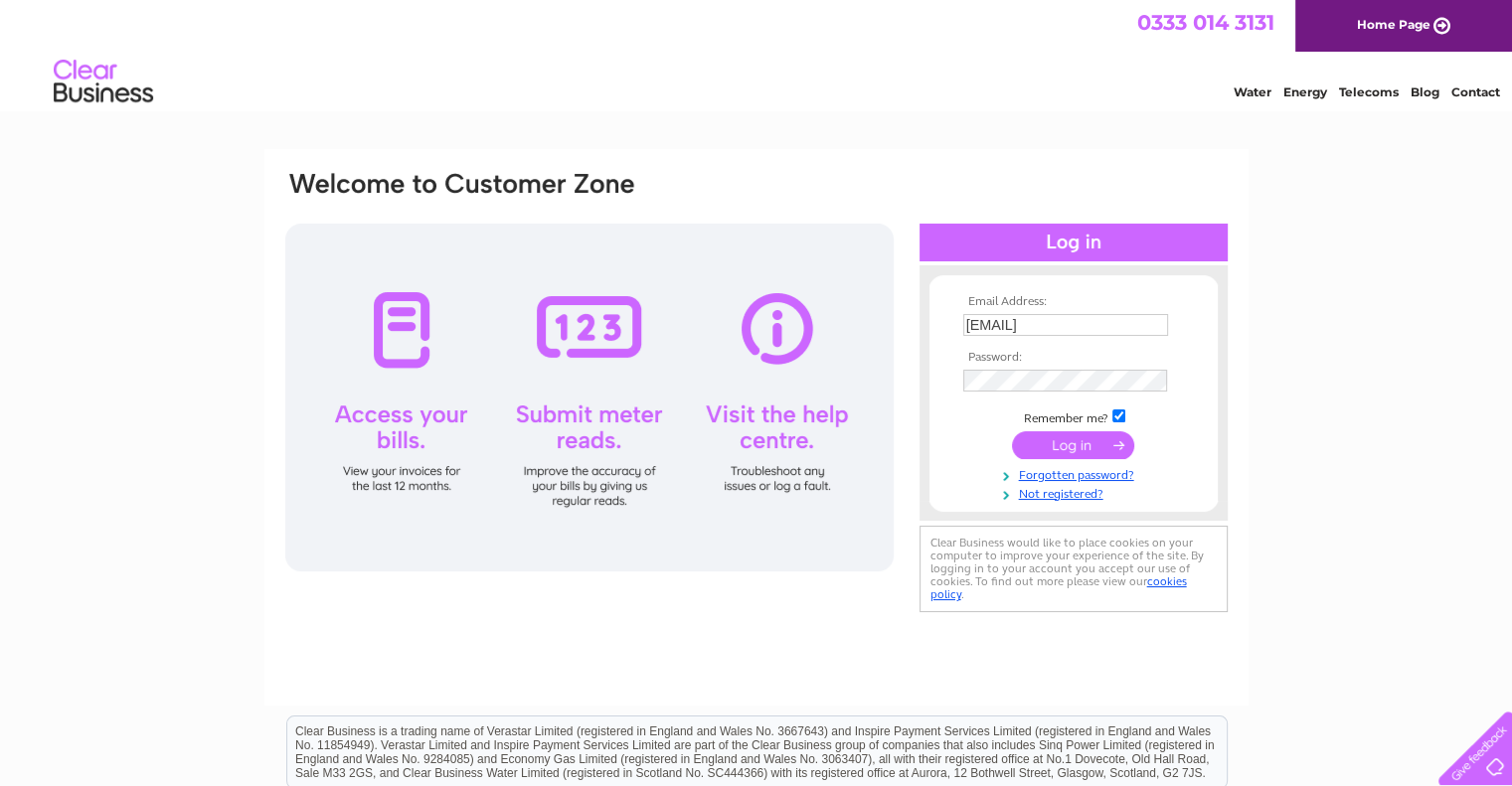 click at bounding box center [1073, 445] 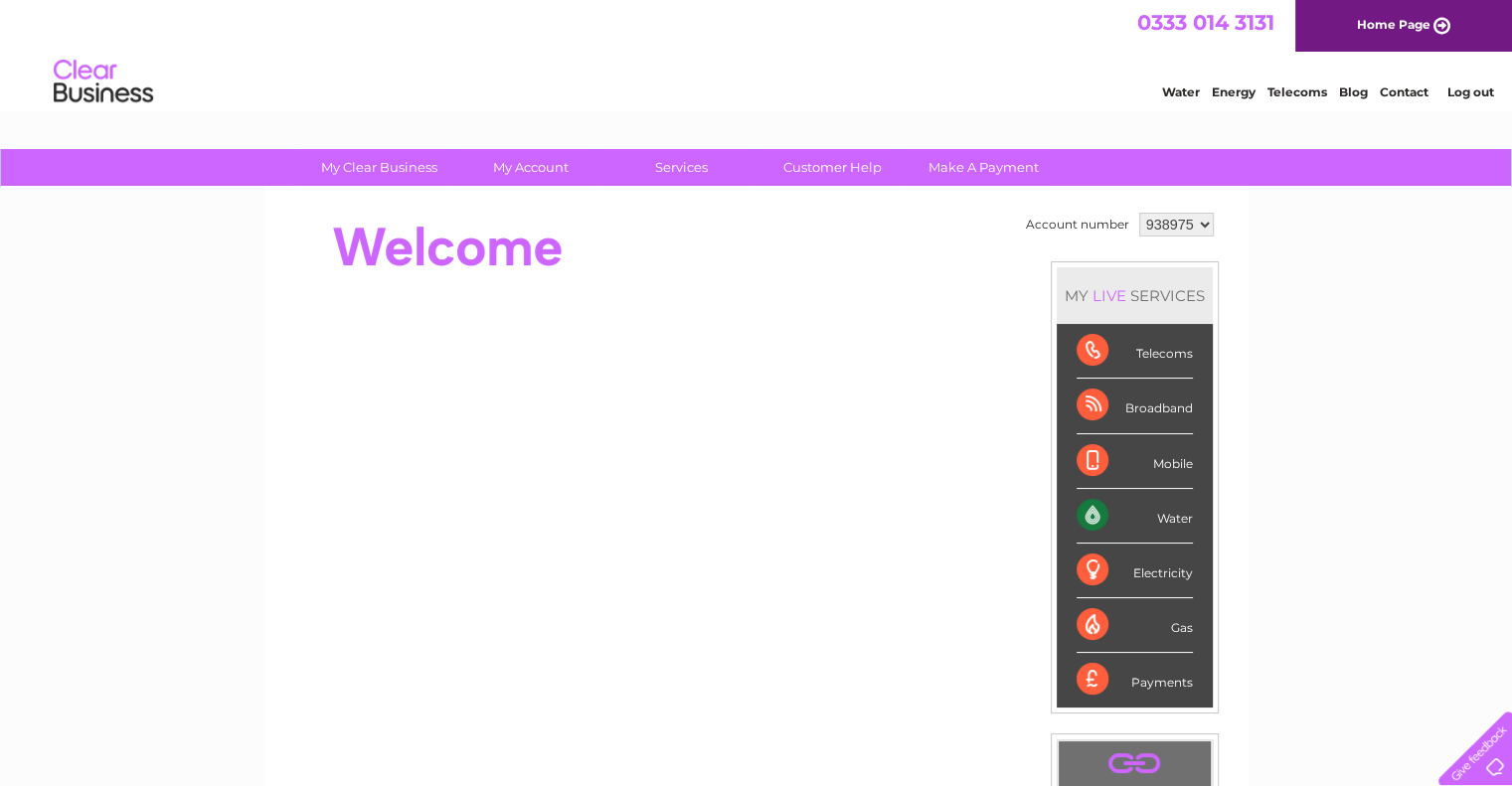 scroll, scrollTop: 0, scrollLeft: 0, axis: both 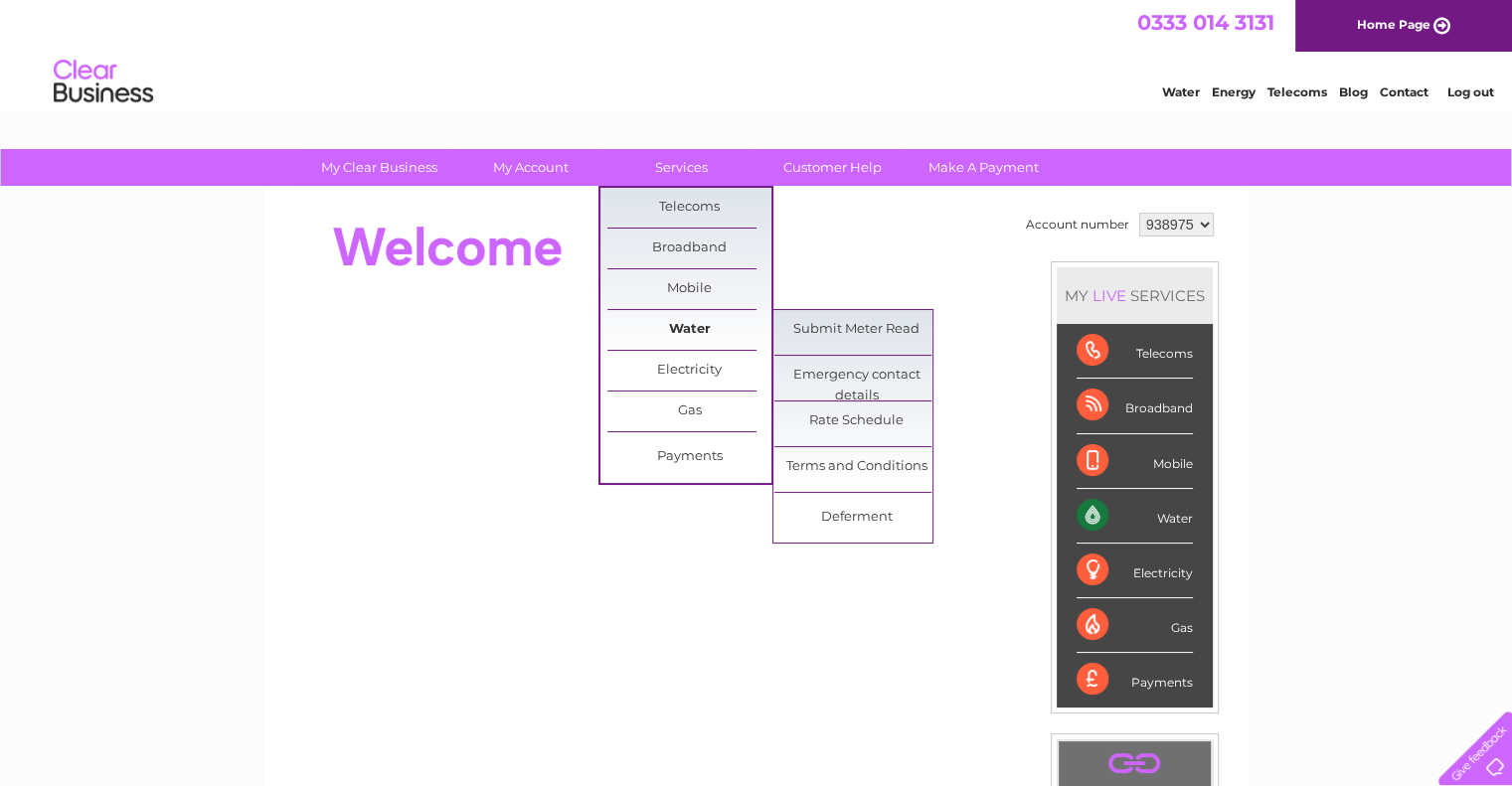 click on "Water" at bounding box center (689, 330) 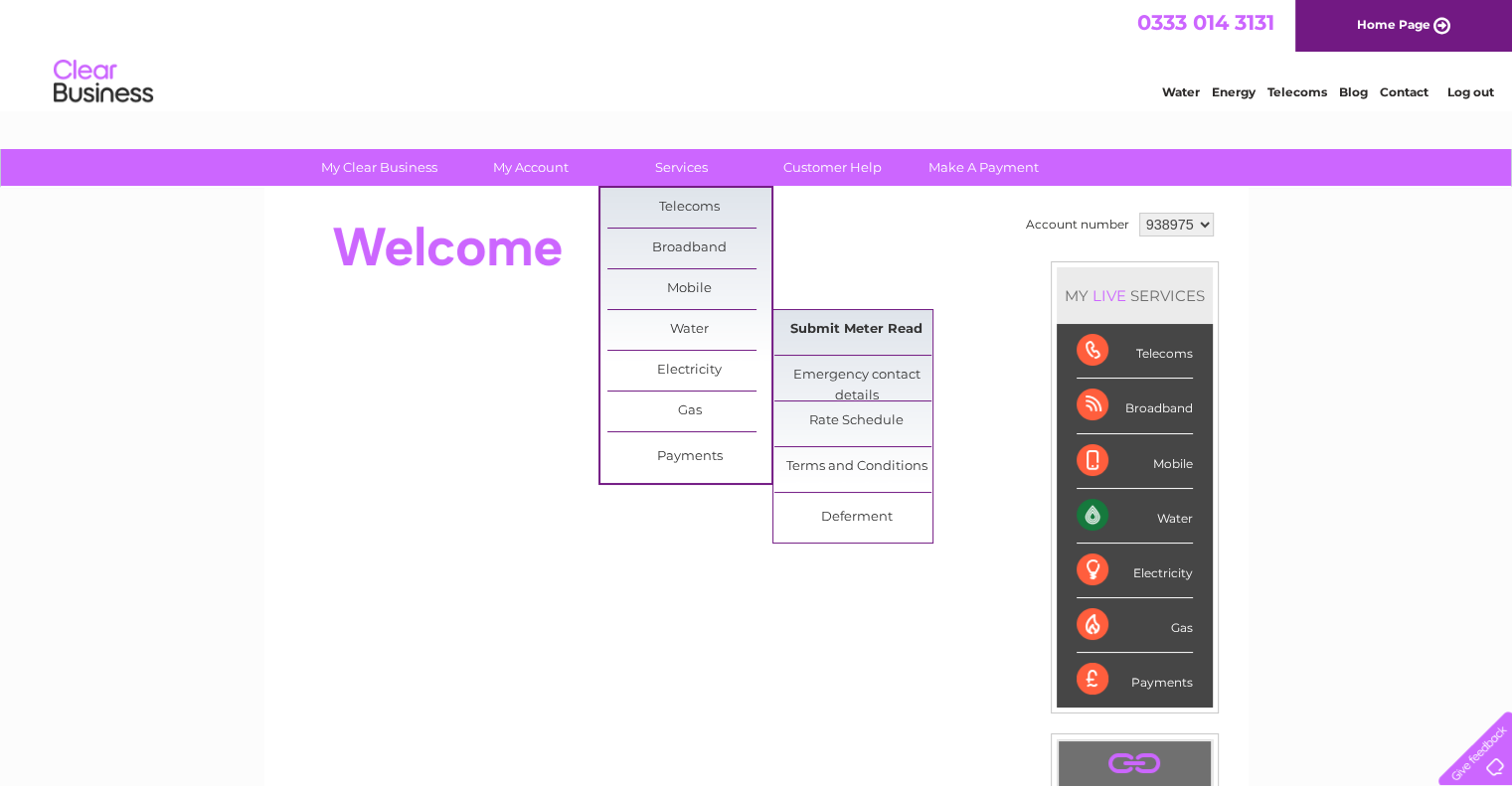 click on "Submit Meter Read" at bounding box center (856, 330) 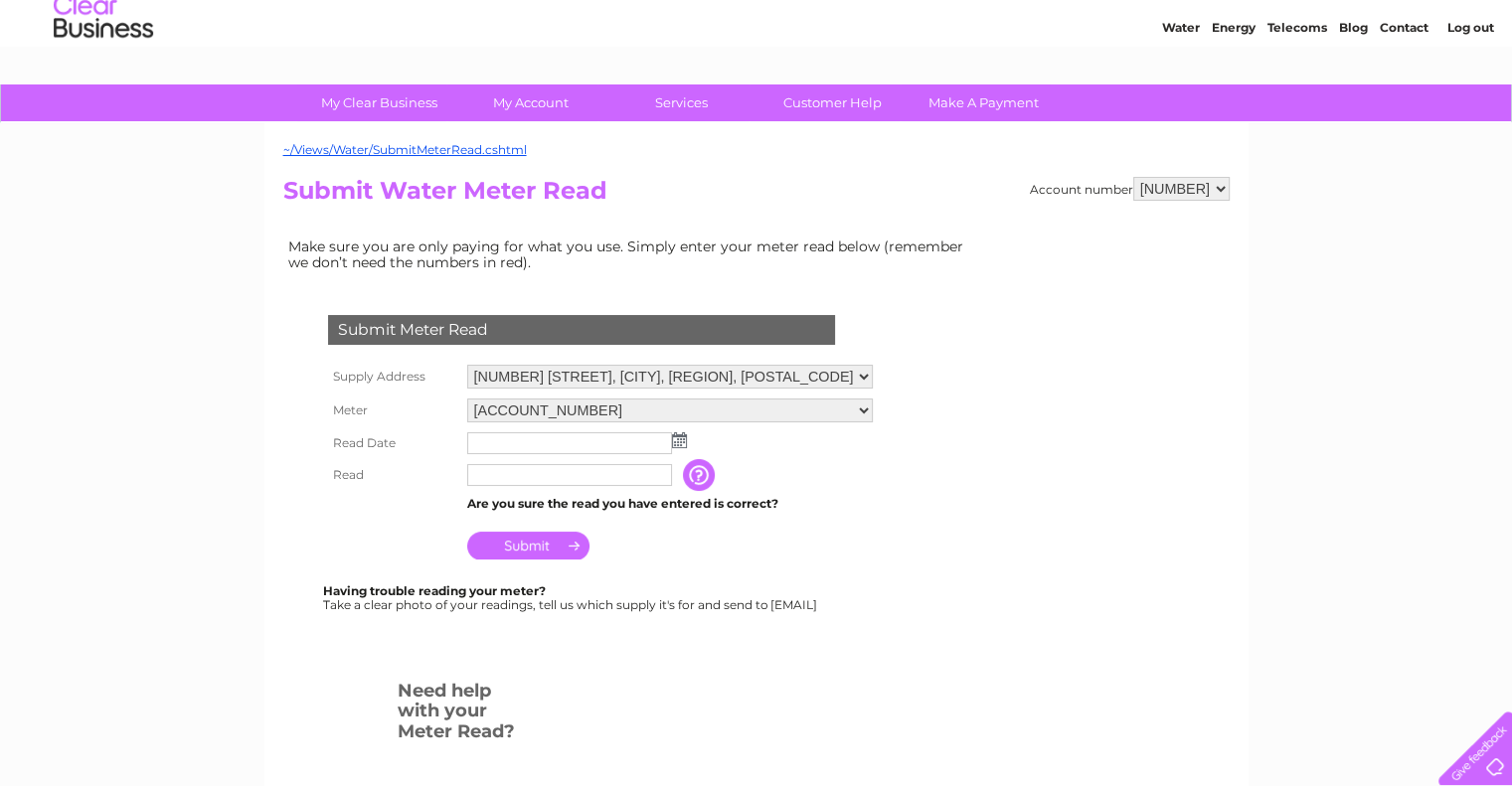 scroll, scrollTop: 99, scrollLeft: 0, axis: vertical 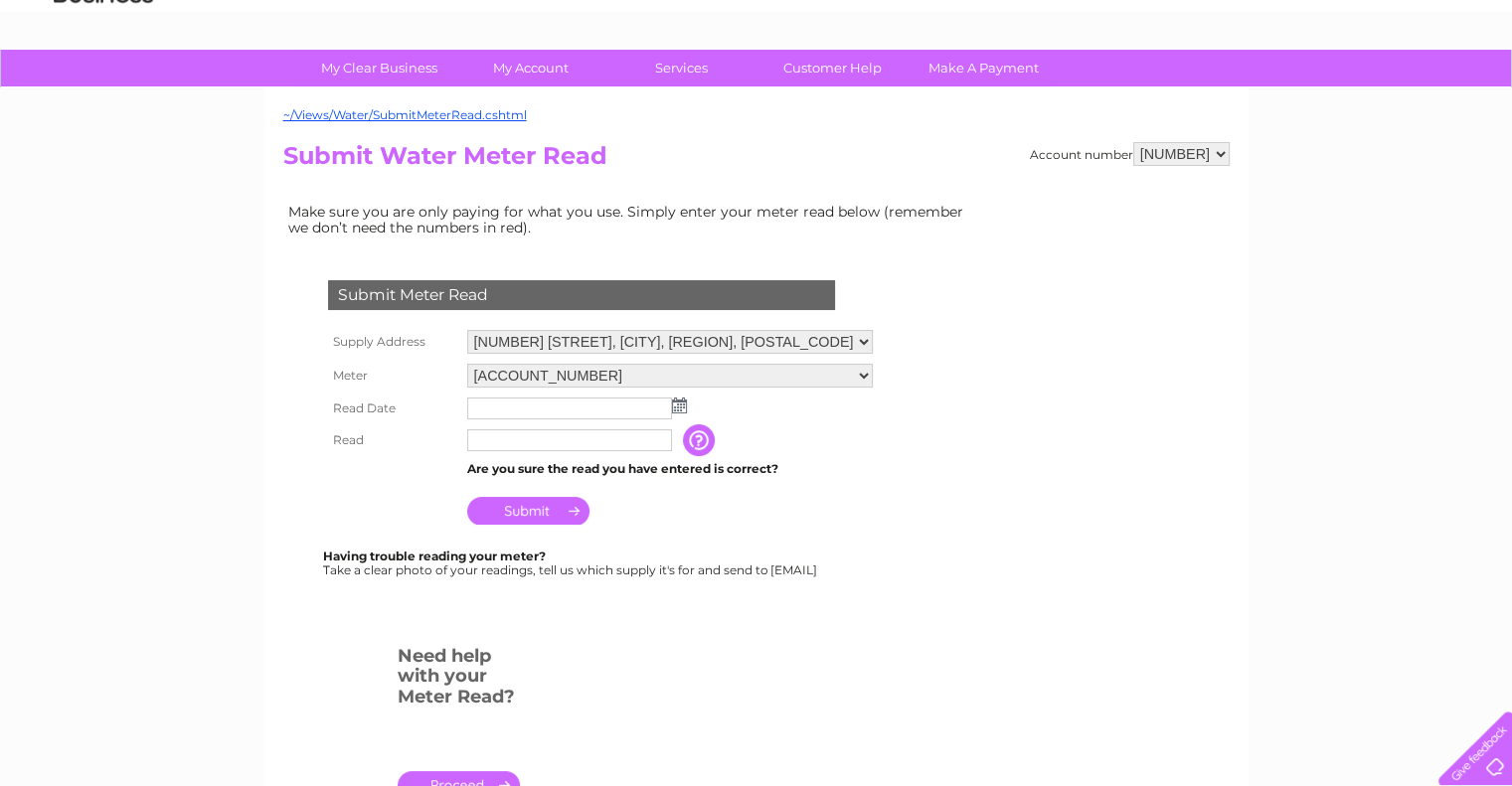 click at bounding box center (679, 405) 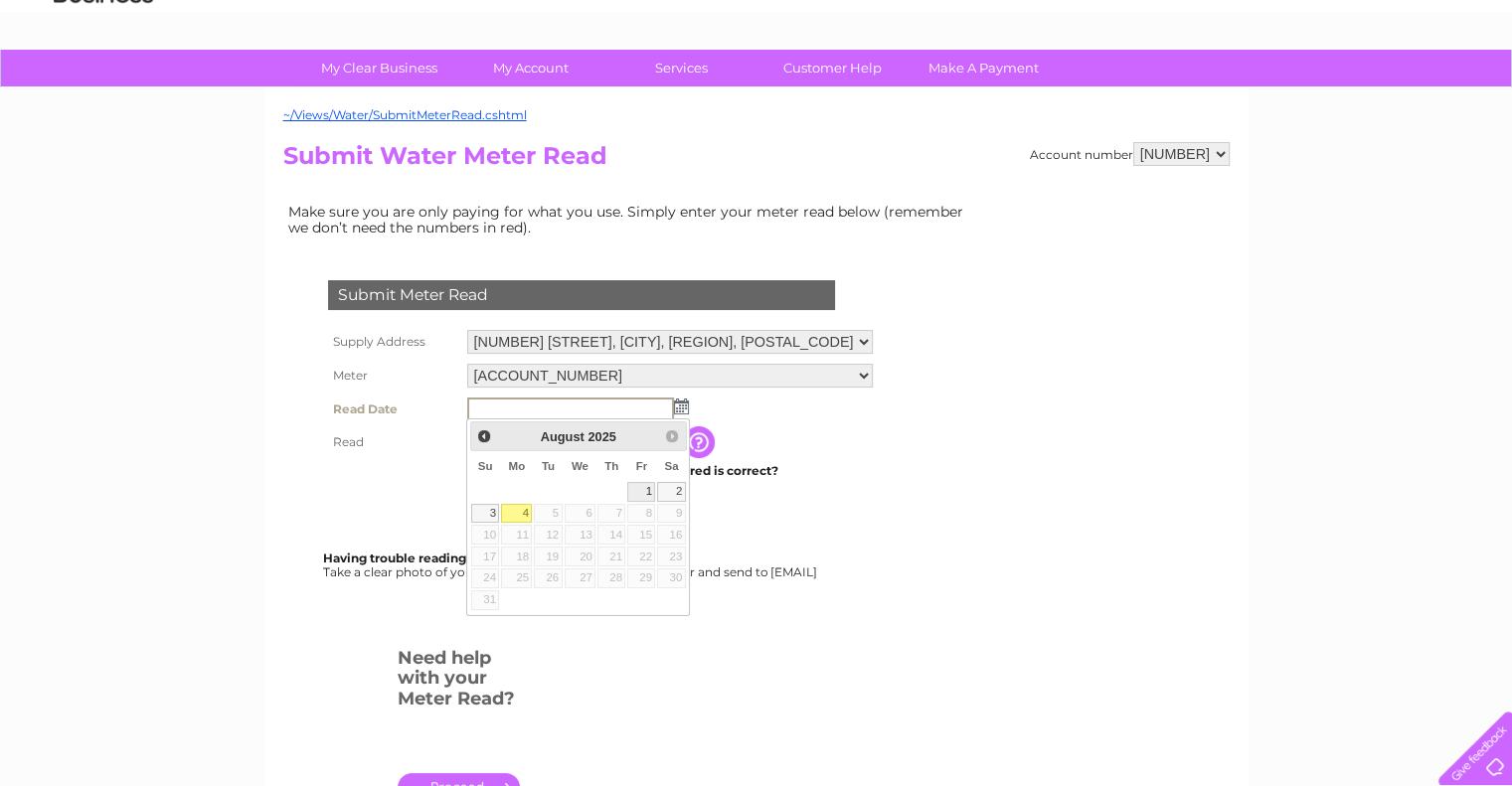 click on "1" at bounding box center (641, 492) 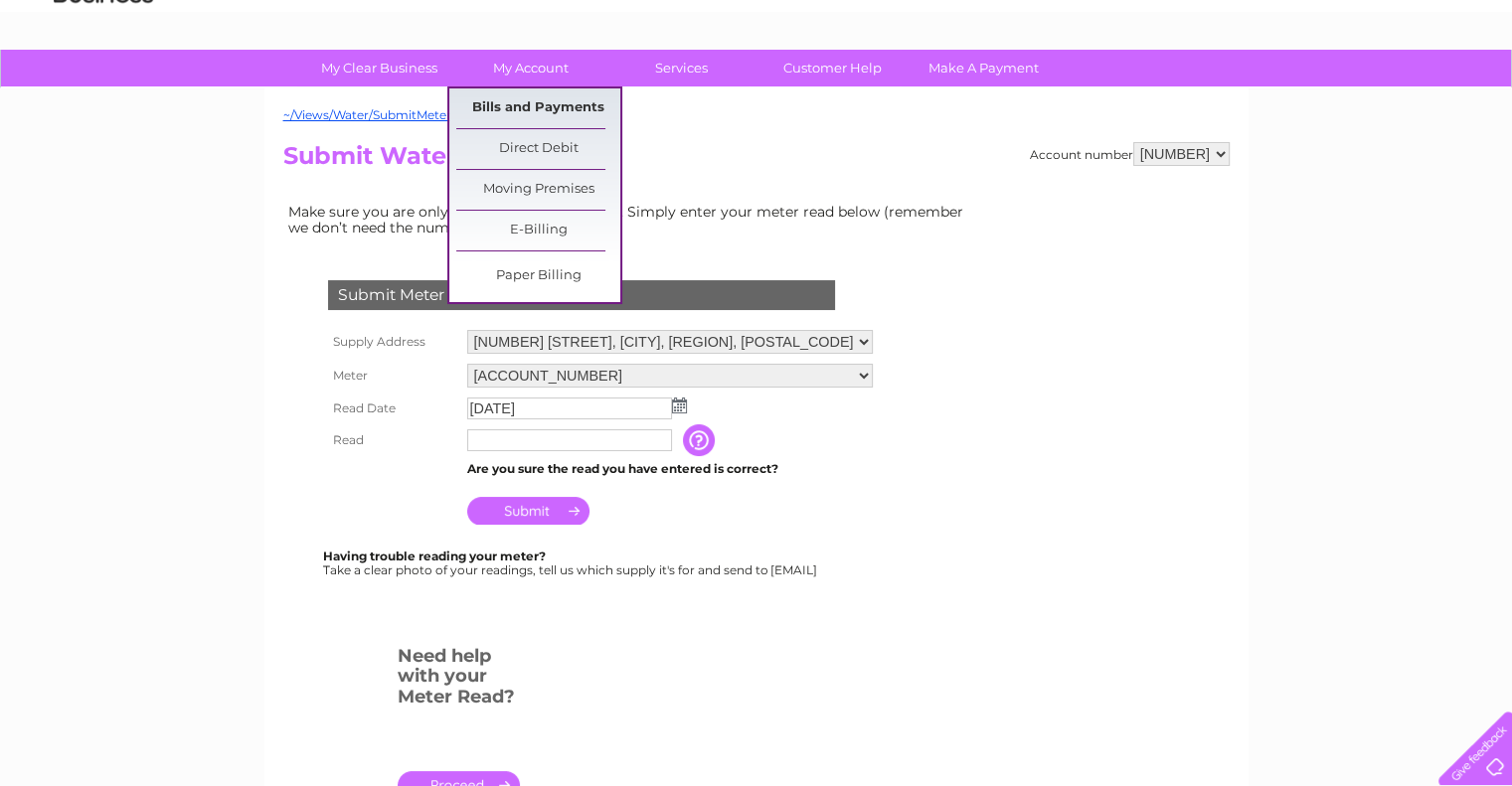 click on "Bills and Payments" at bounding box center [538, 108] 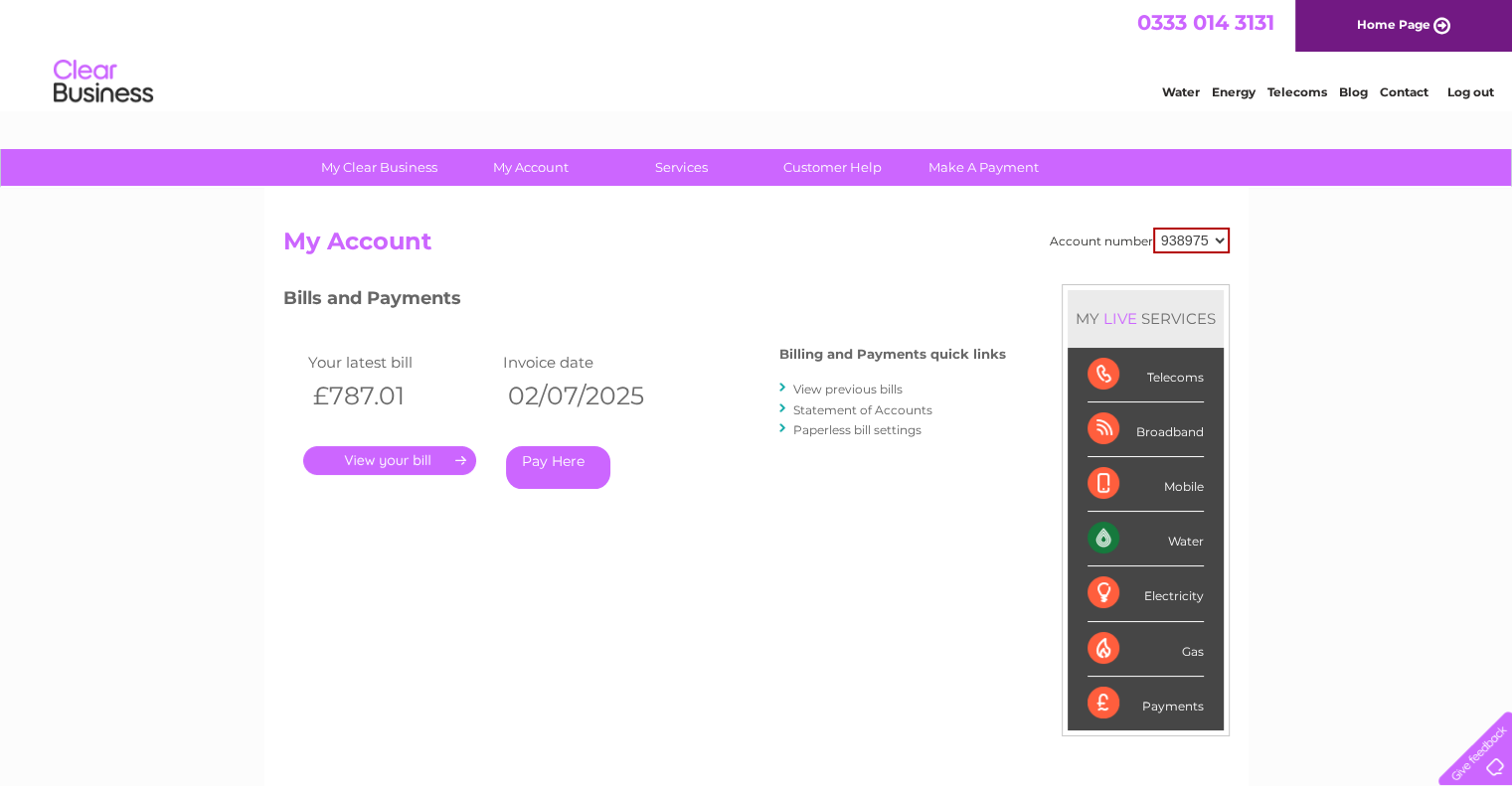 scroll, scrollTop: 0, scrollLeft: 0, axis: both 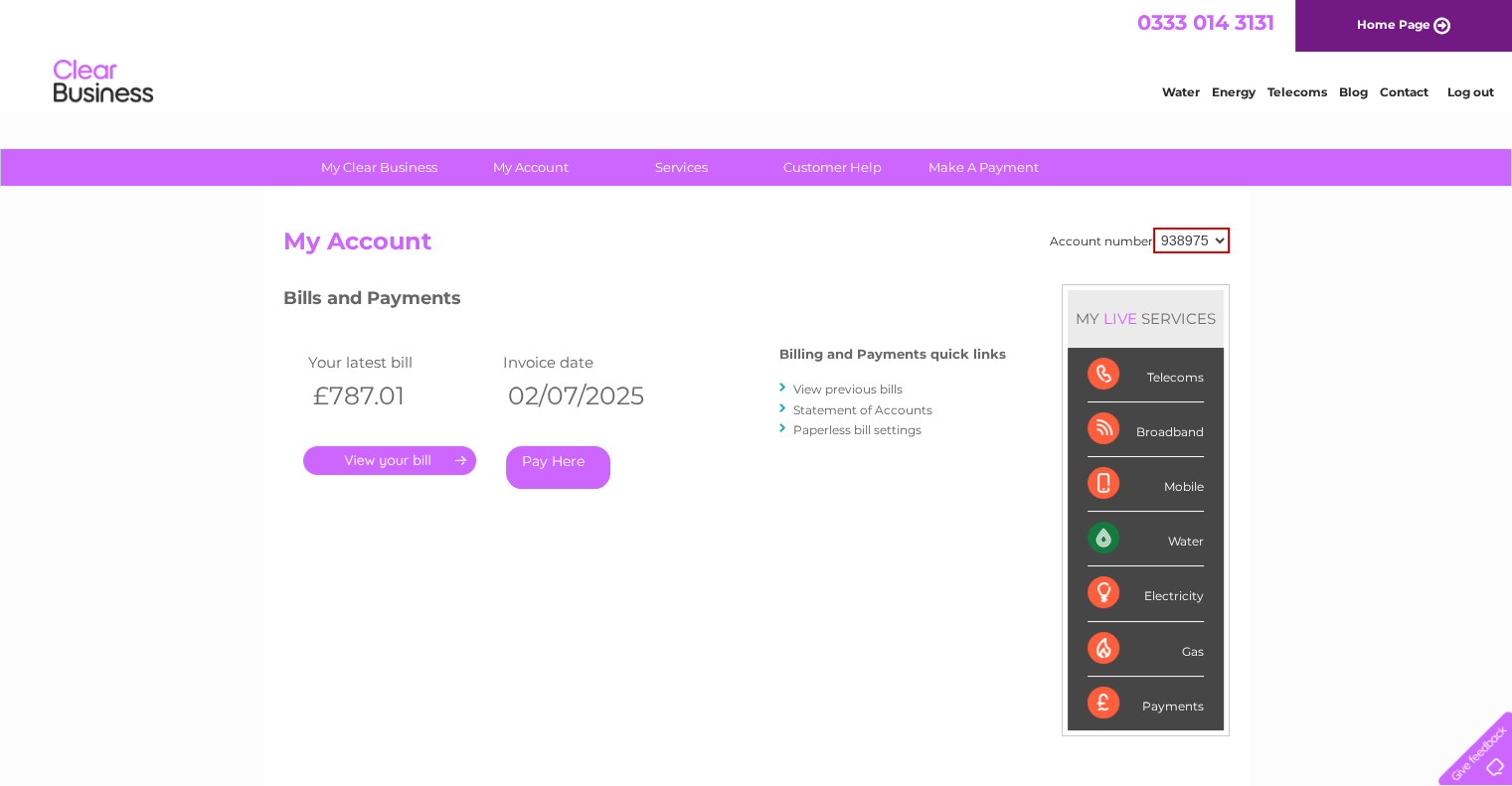 click on "." at bounding box center (390, 460) 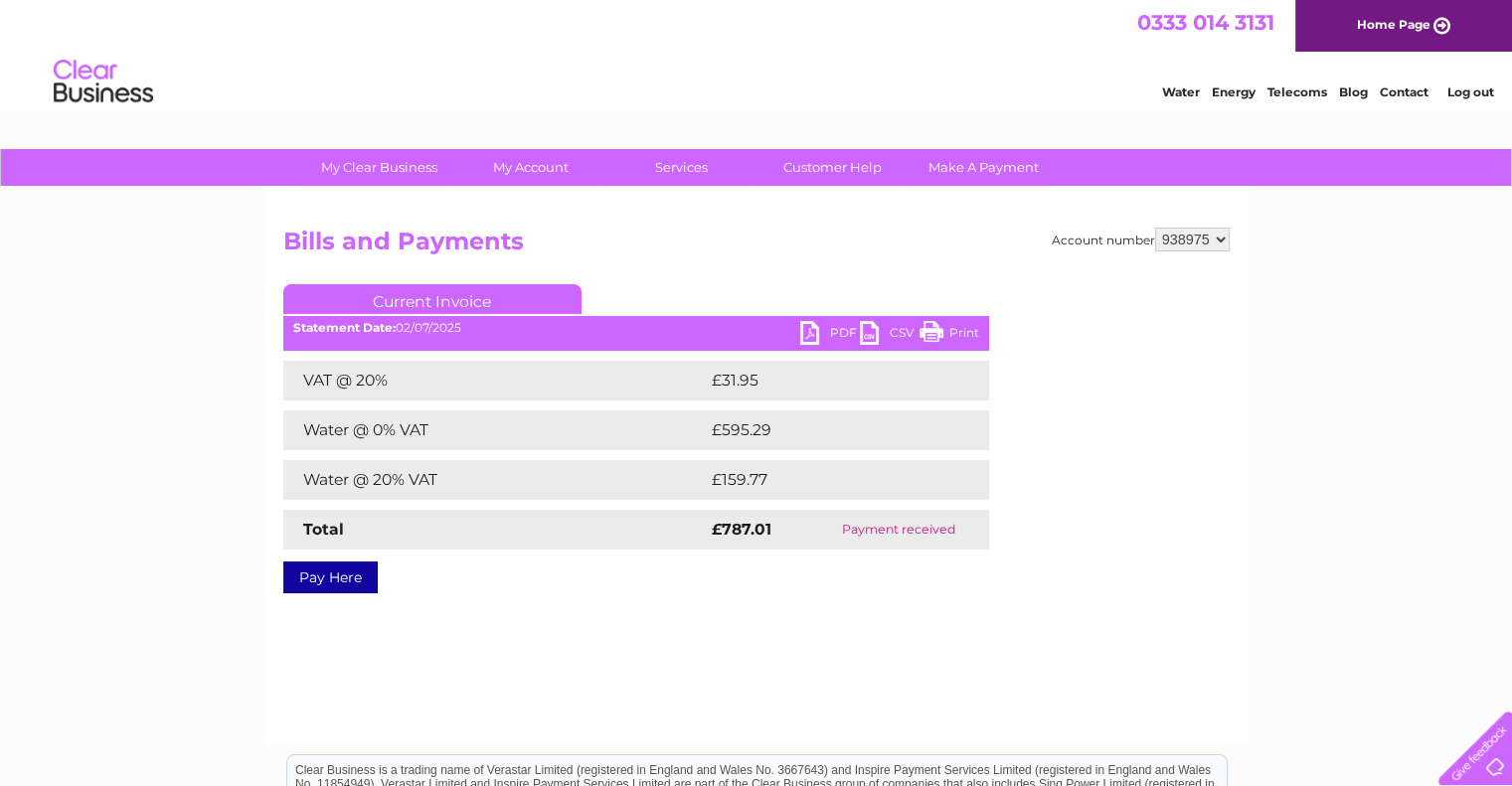 scroll, scrollTop: 0, scrollLeft: 0, axis: both 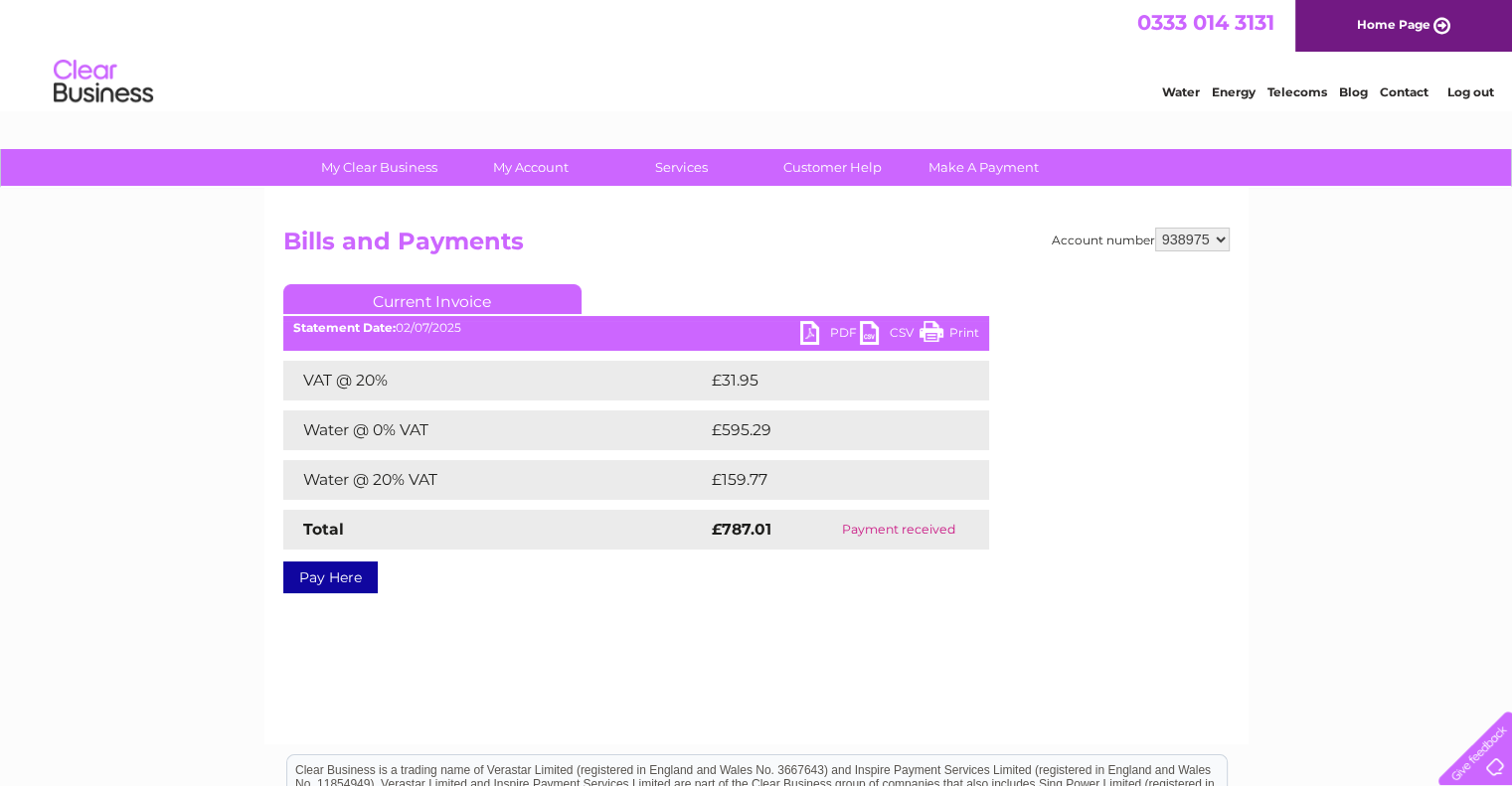 click on "PDF" at bounding box center (830, 335) 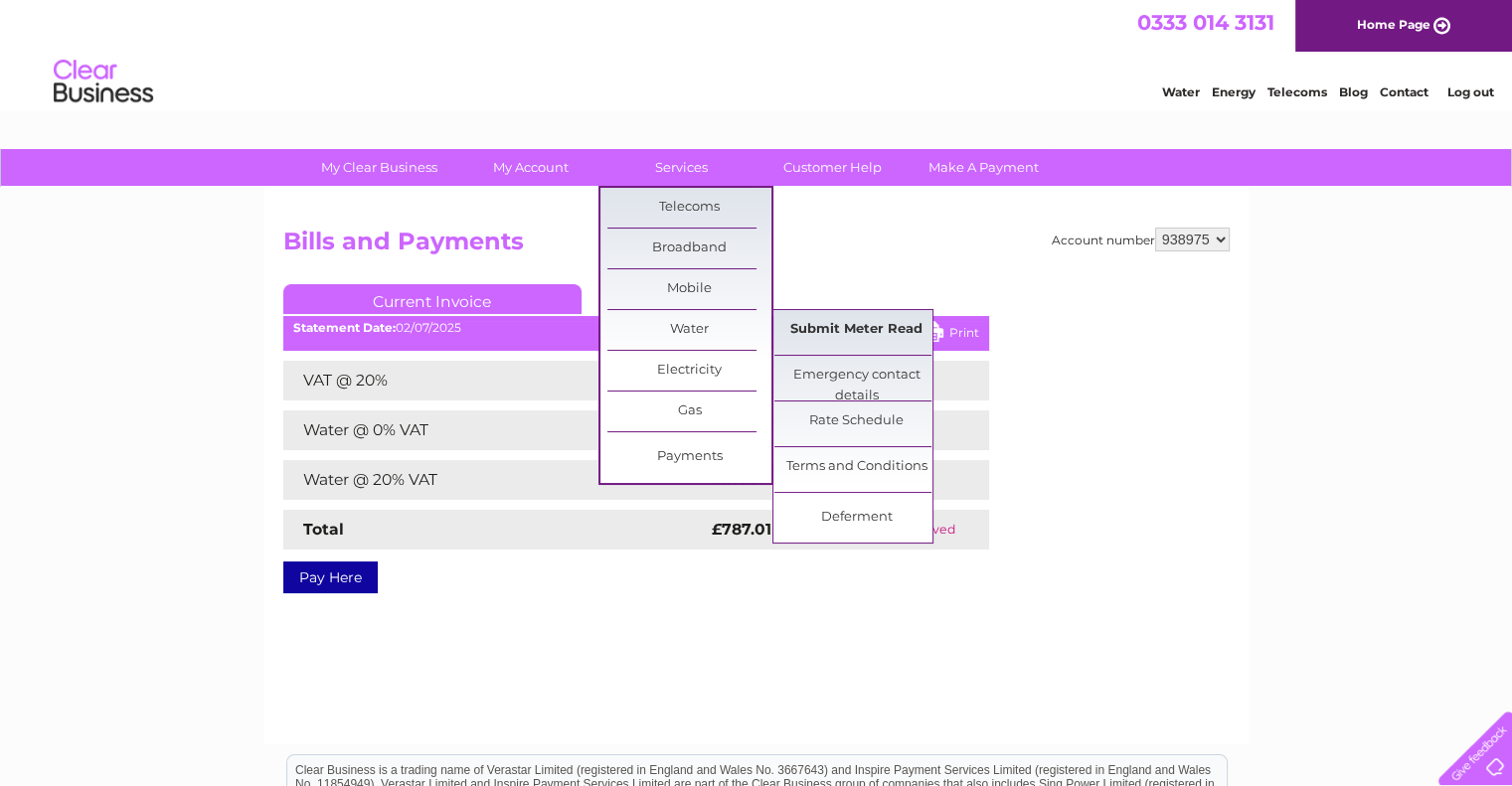 click on "Submit Meter Read" at bounding box center (856, 330) 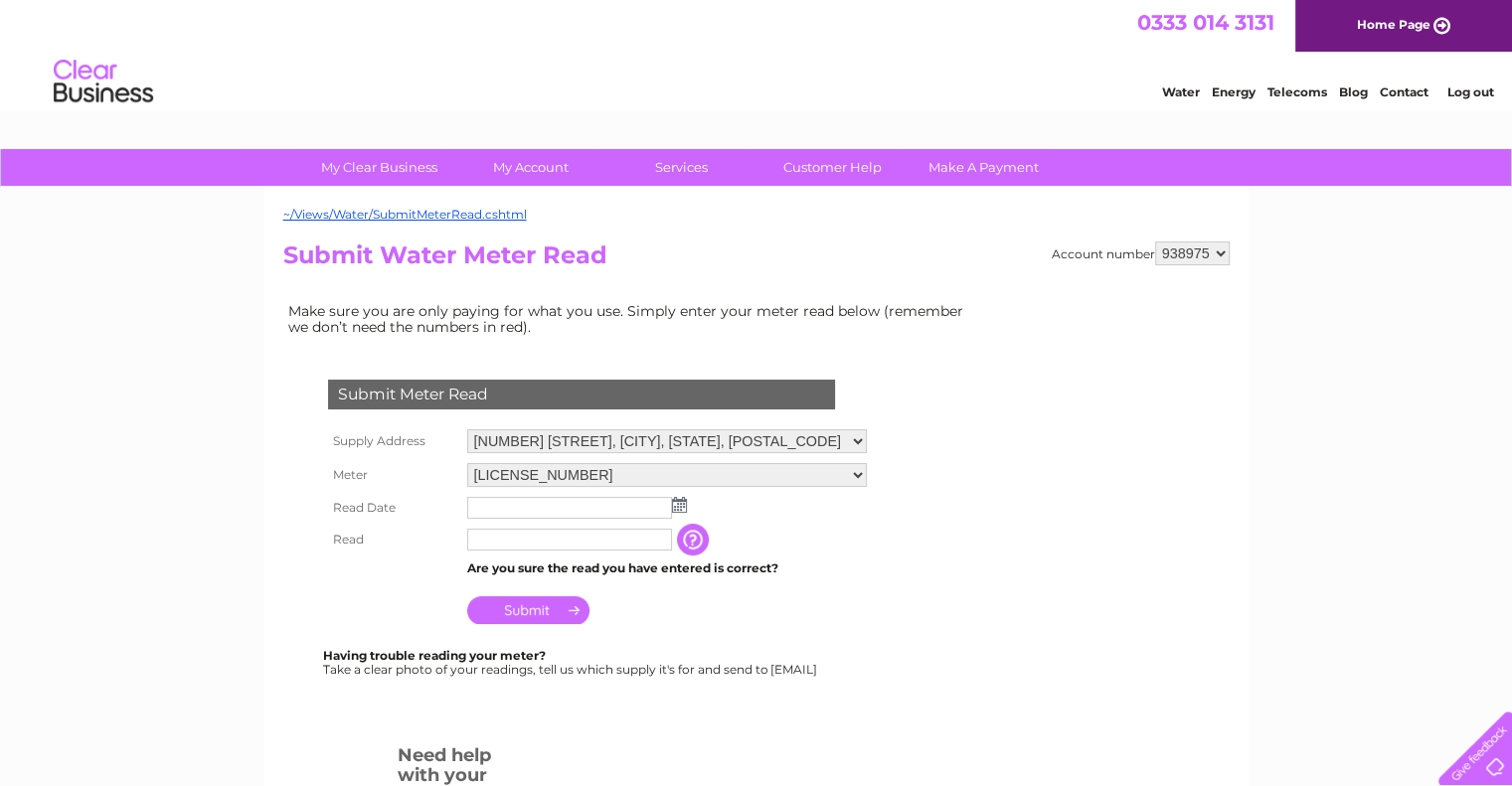 scroll, scrollTop: 0, scrollLeft: 0, axis: both 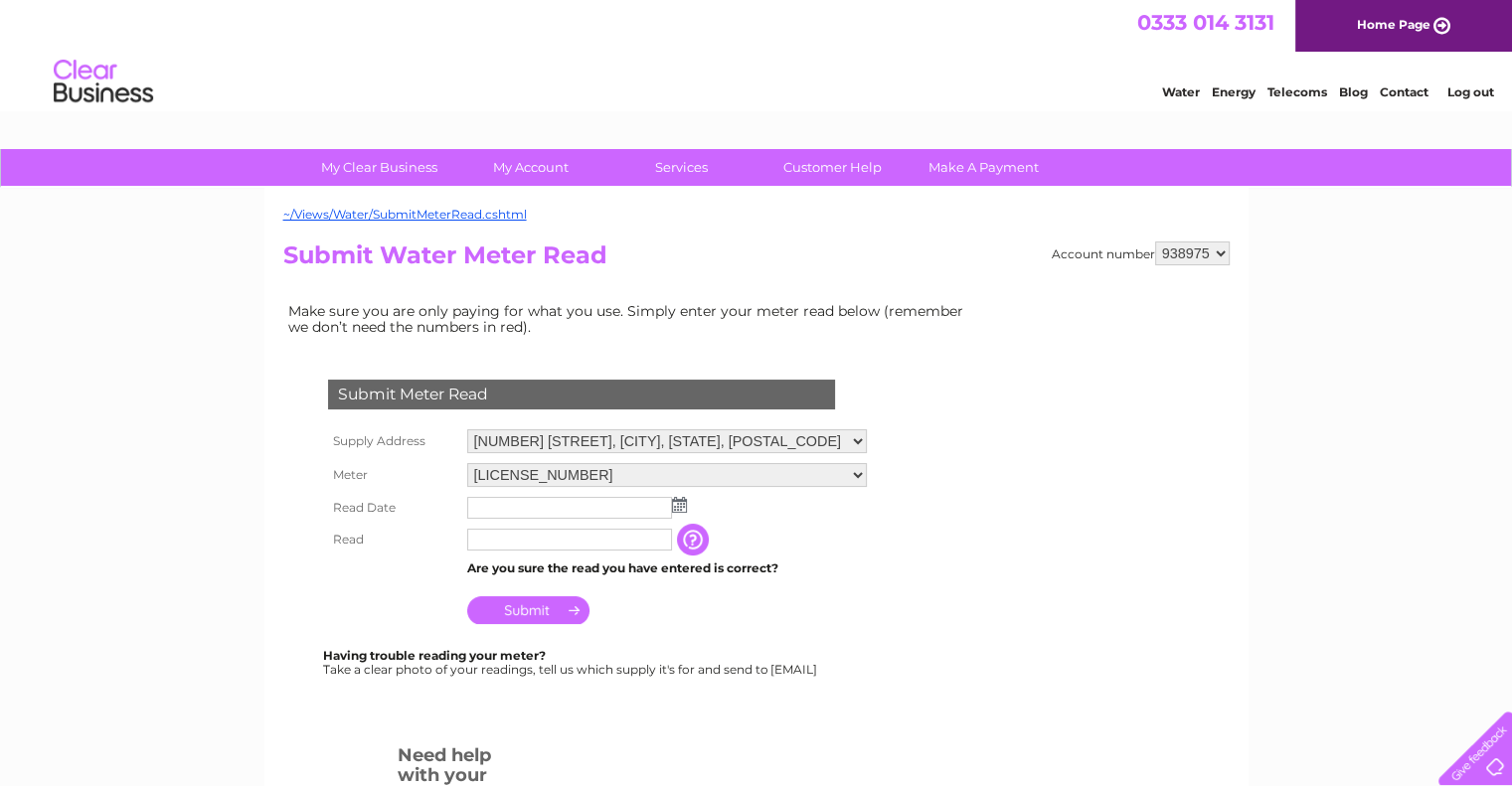 click at bounding box center (679, 505) 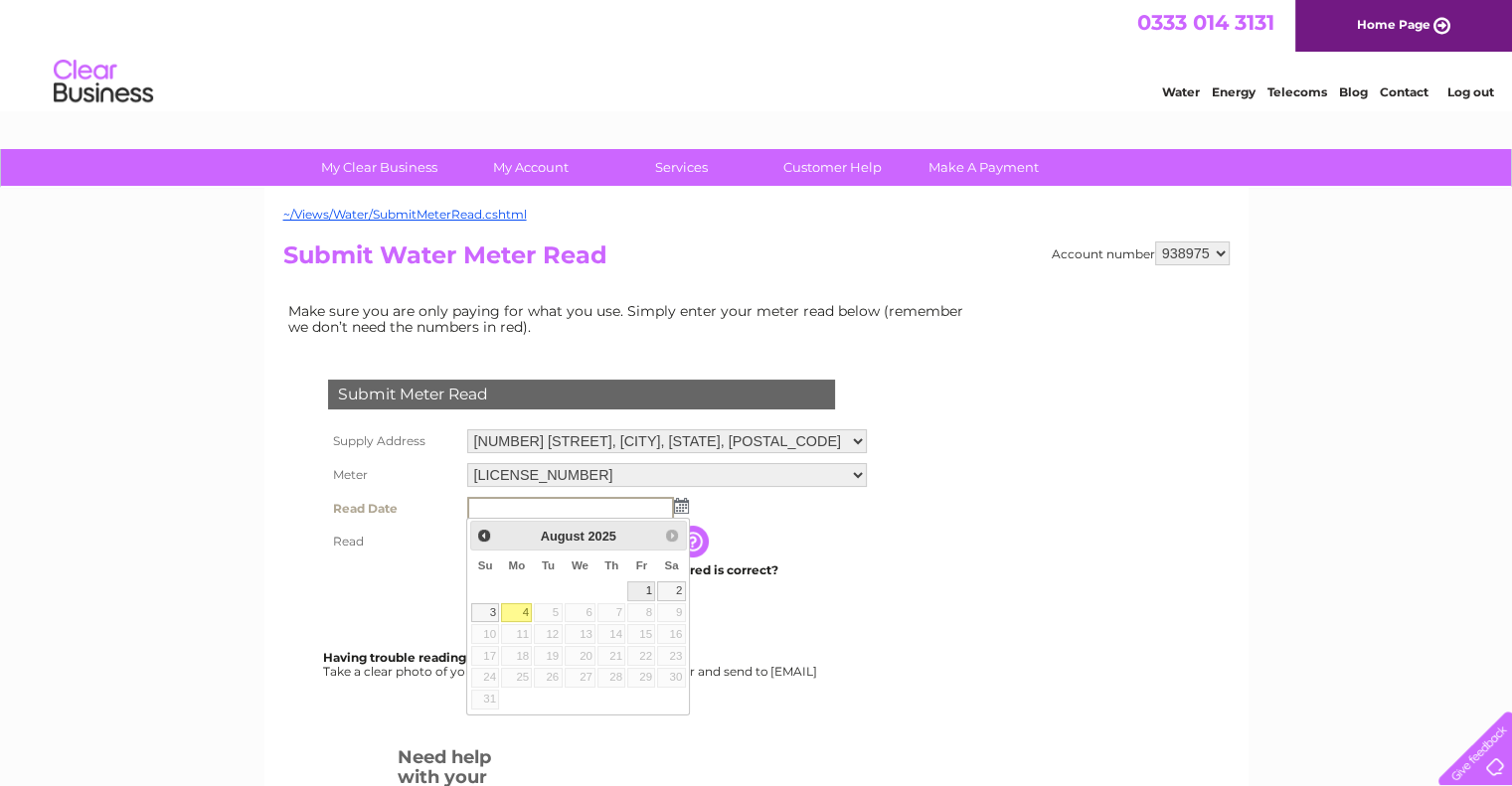 click on "1" at bounding box center [641, 591] 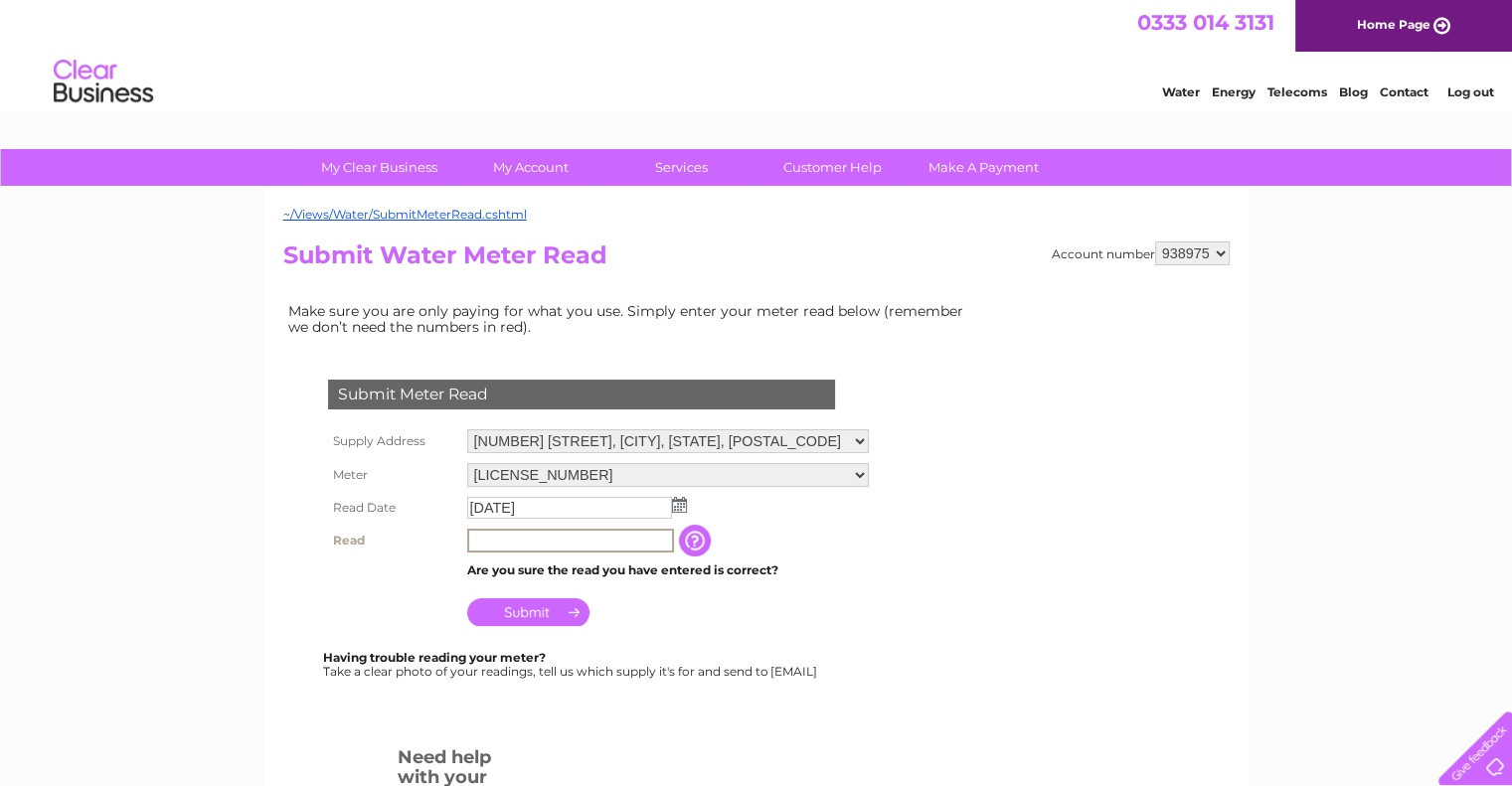 click at bounding box center (571, 541) 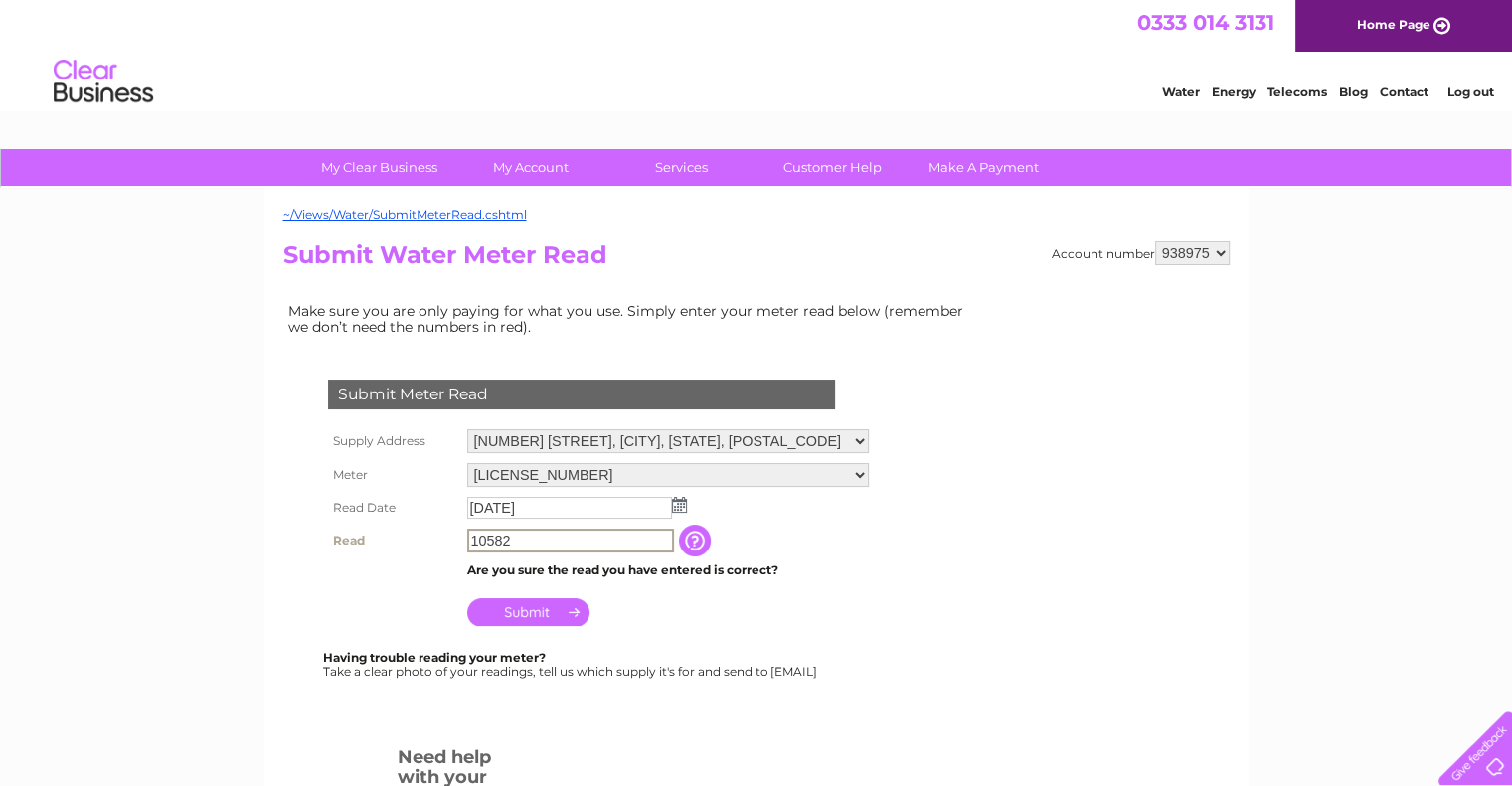 type on "10582" 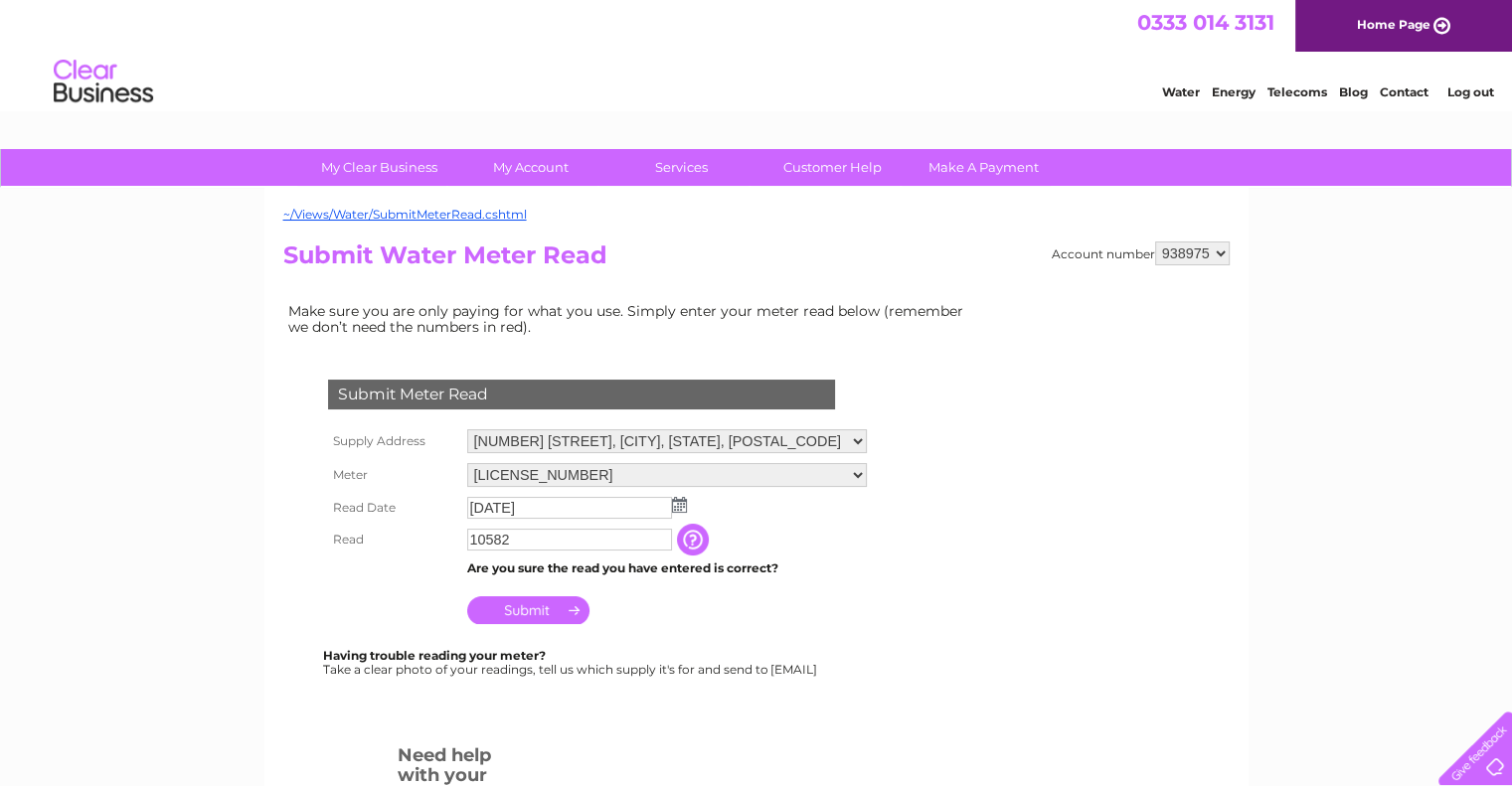 click on "Submit" at bounding box center (528, 610) 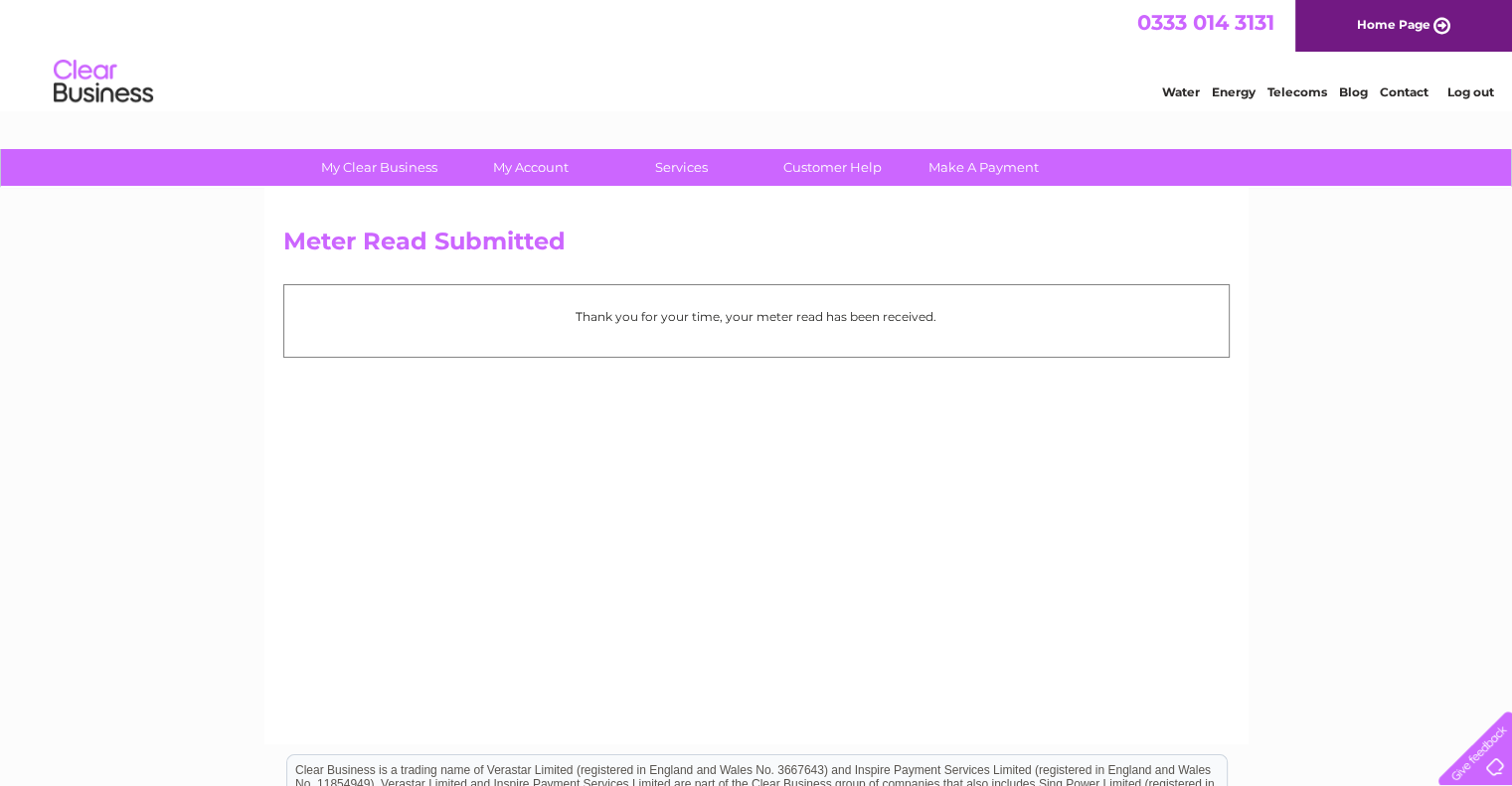 scroll, scrollTop: 0, scrollLeft: 0, axis: both 